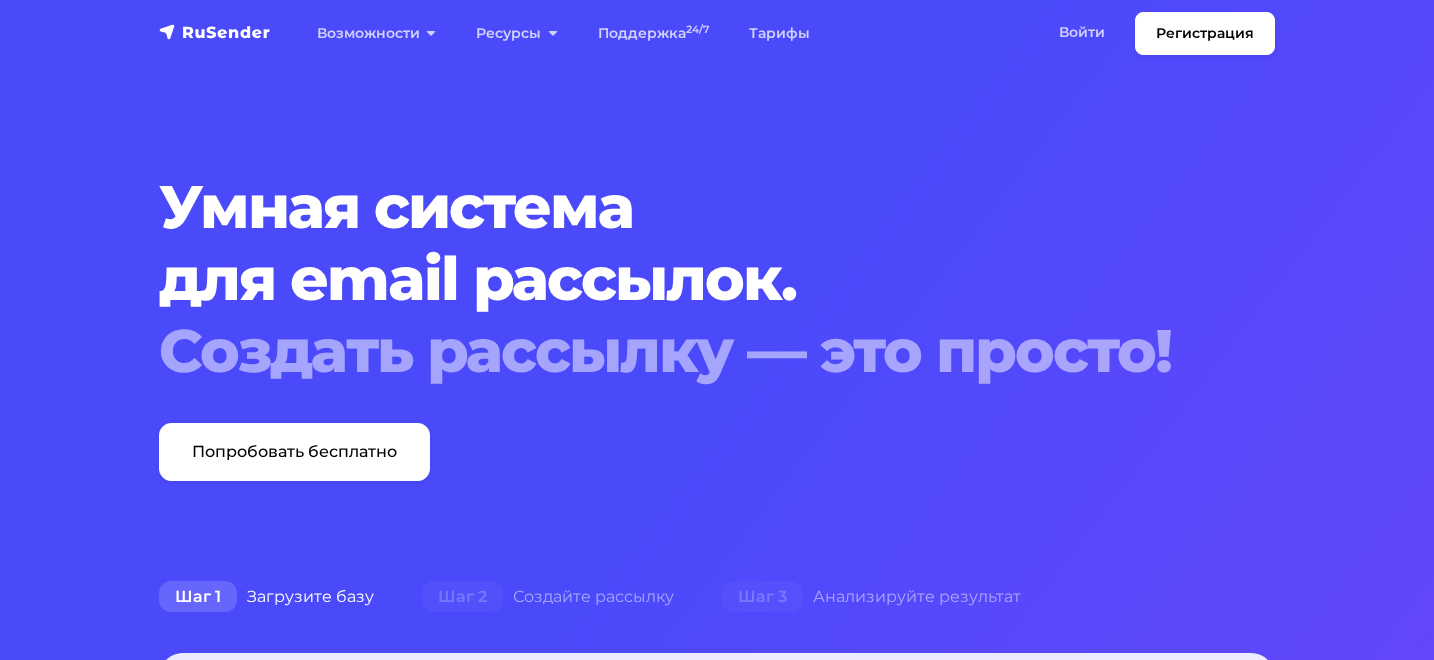 scroll, scrollTop: 0, scrollLeft: 0, axis: both 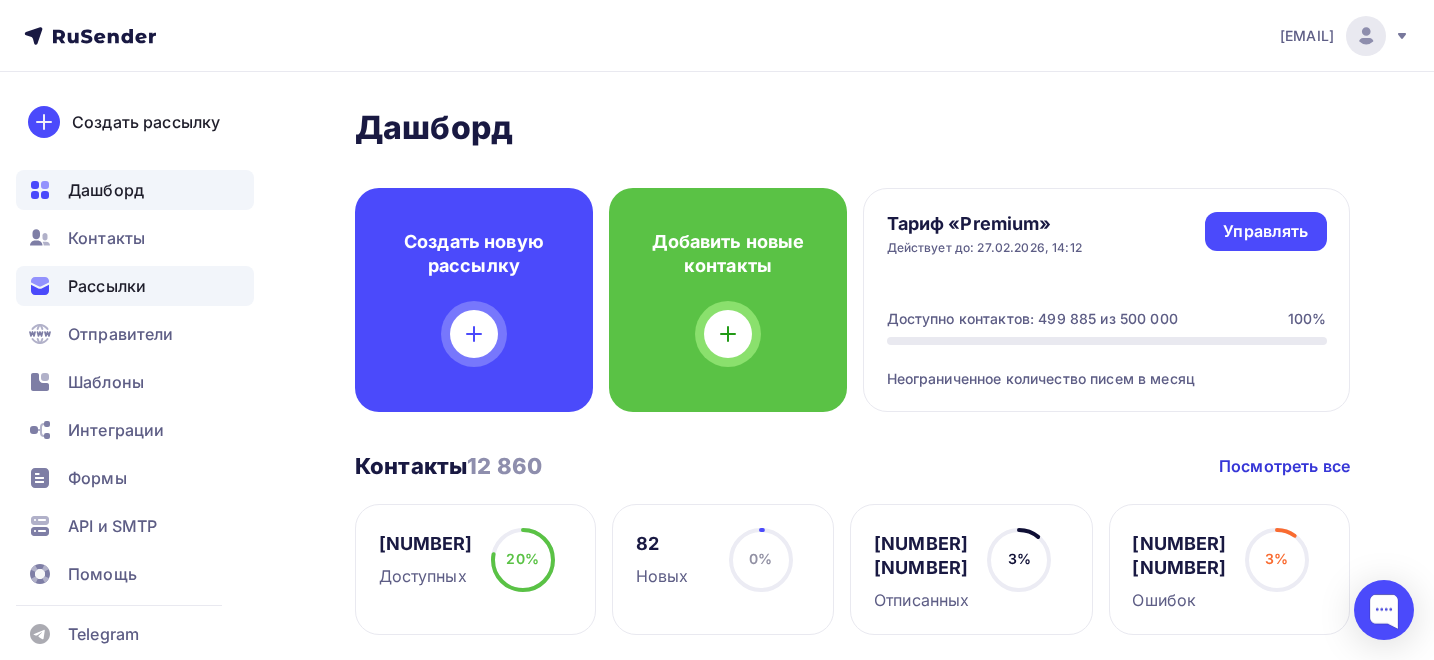 click on "Рассылки" at bounding box center (107, 286) 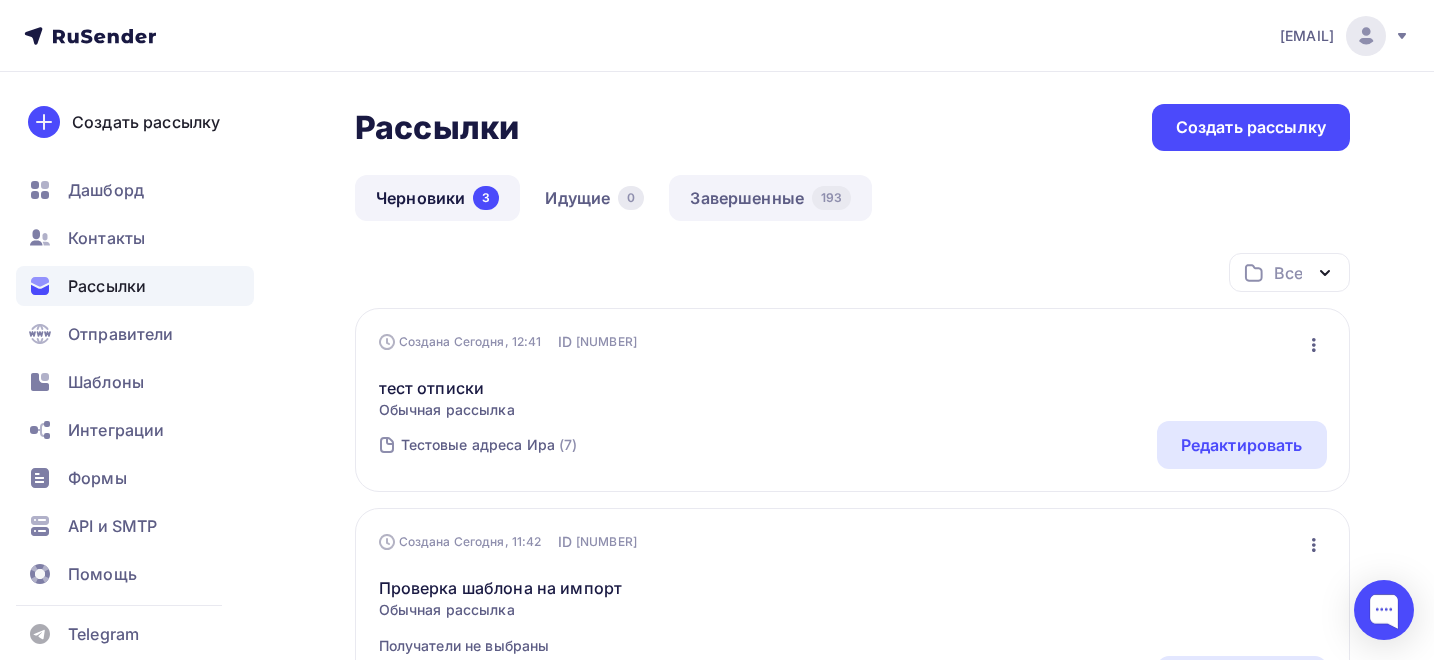 click on "Завершенные
193" at bounding box center (770, 198) 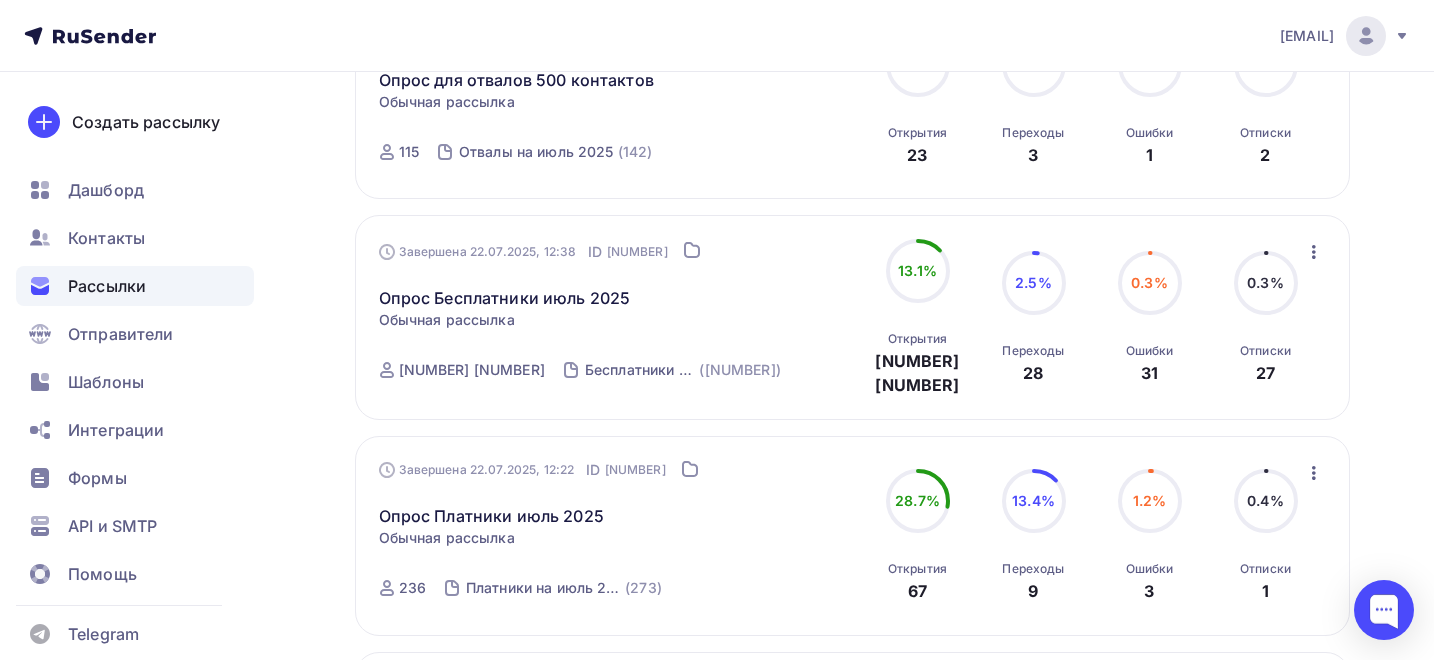 scroll, scrollTop: 367, scrollLeft: 0, axis: vertical 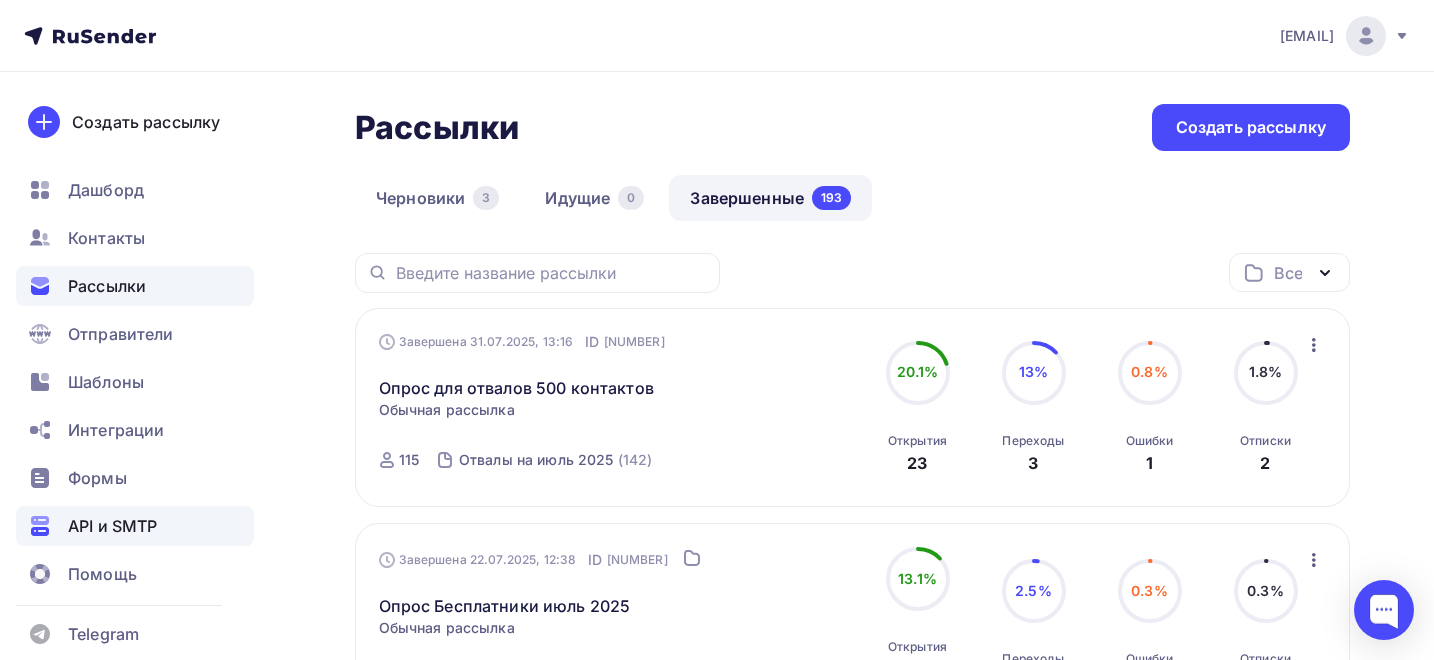 click on "API и SMTP" at bounding box center (112, 526) 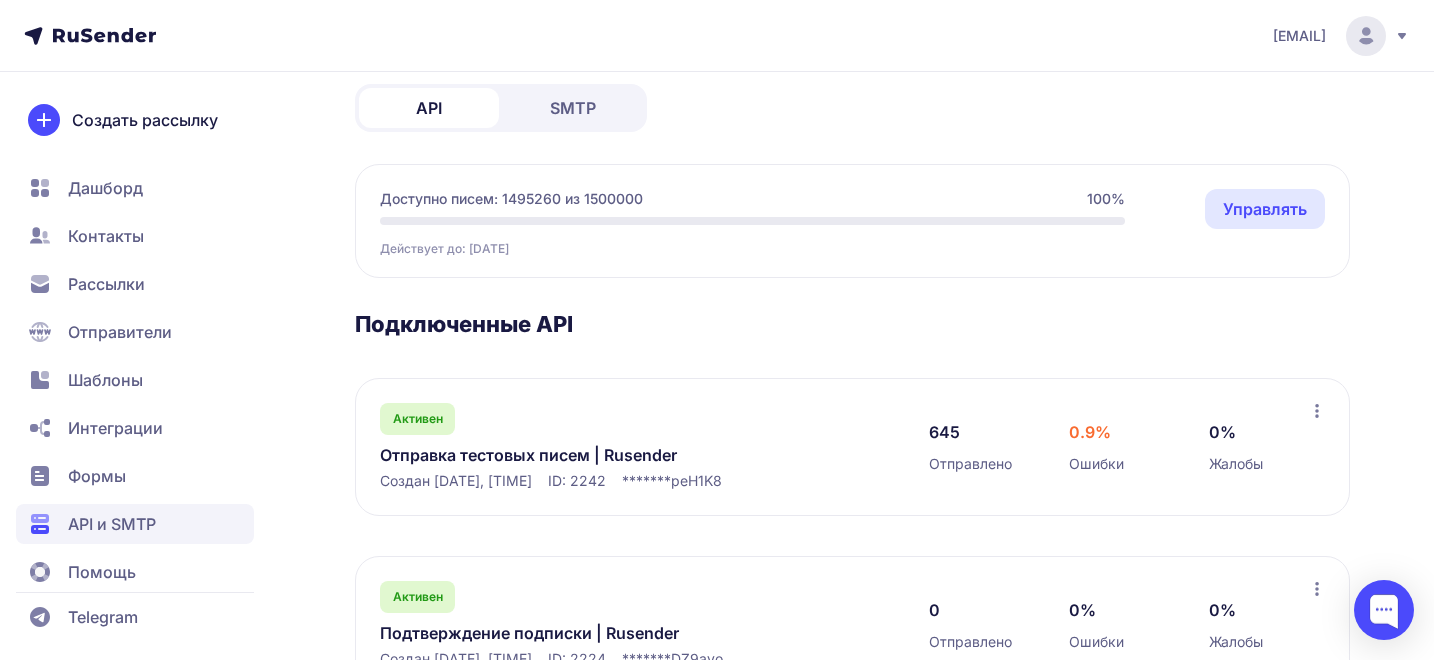 scroll, scrollTop: 153, scrollLeft: 0, axis: vertical 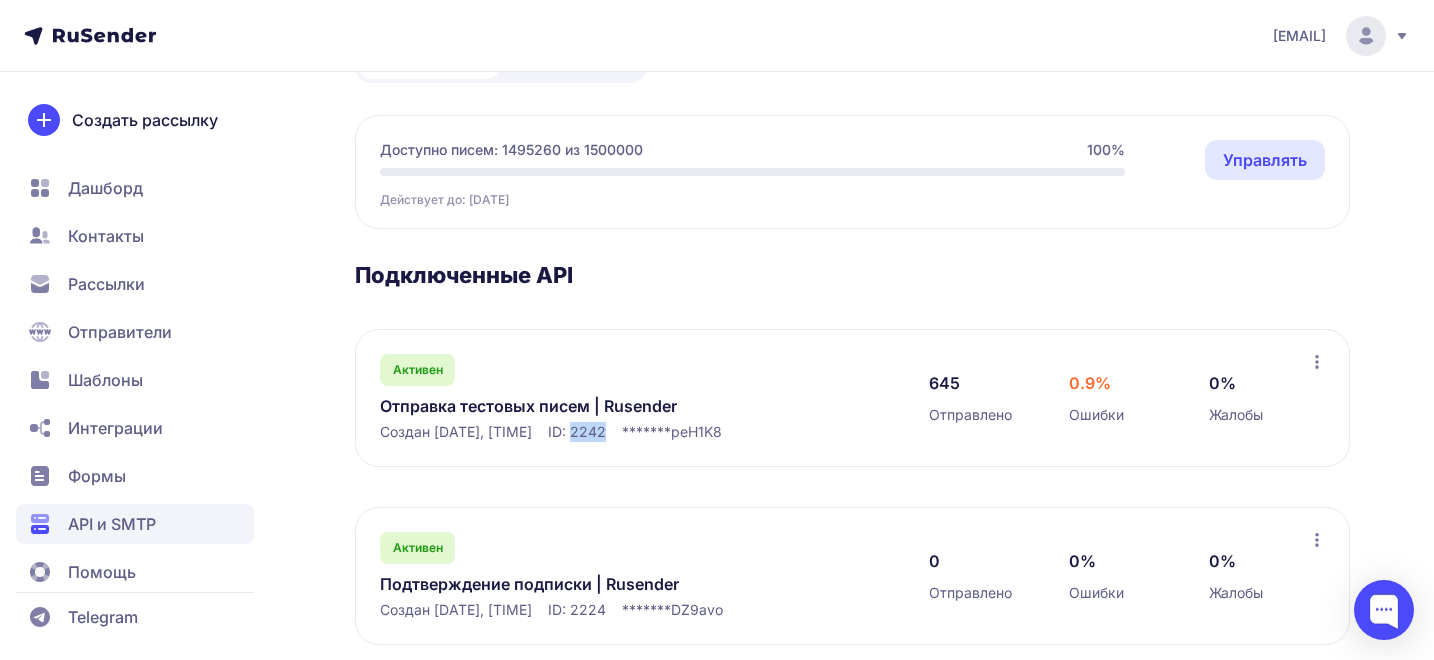 drag, startPoint x: 588, startPoint y: 430, endPoint x: 625, endPoint y: 439, distance: 38.078865 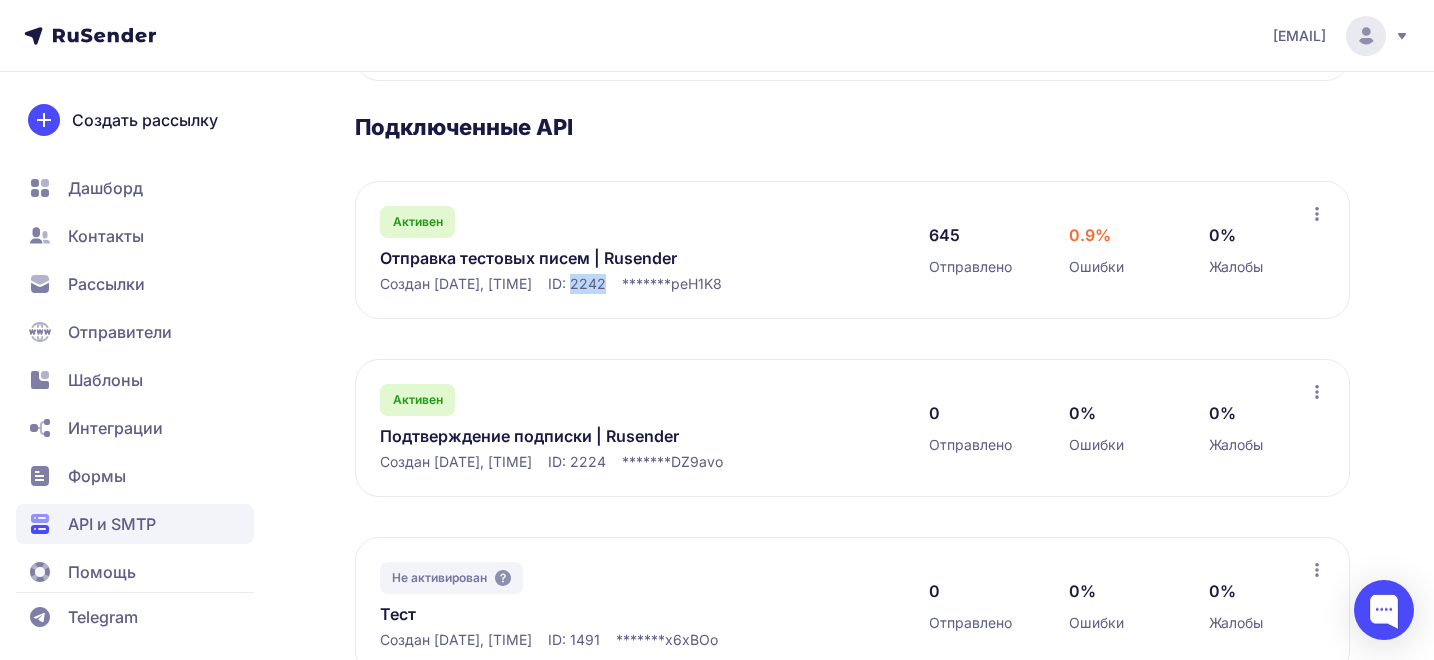 scroll, scrollTop: 293, scrollLeft: 0, axis: vertical 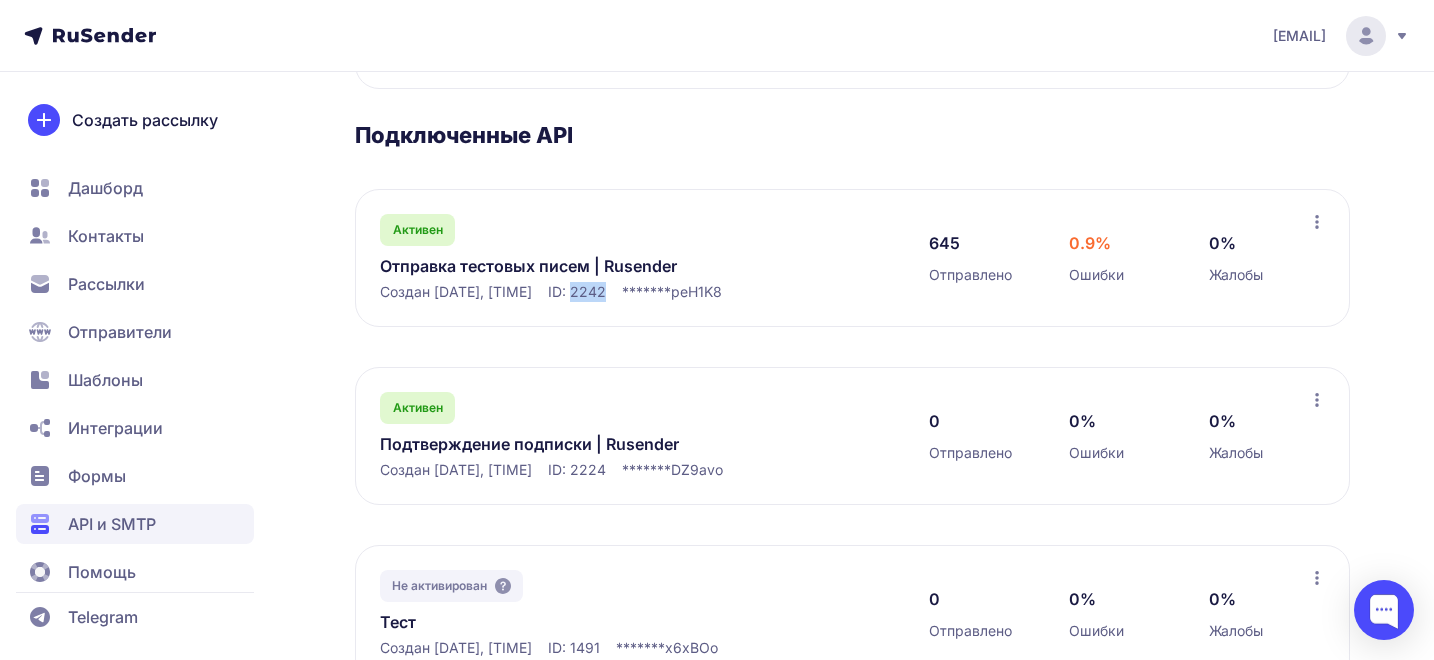 click 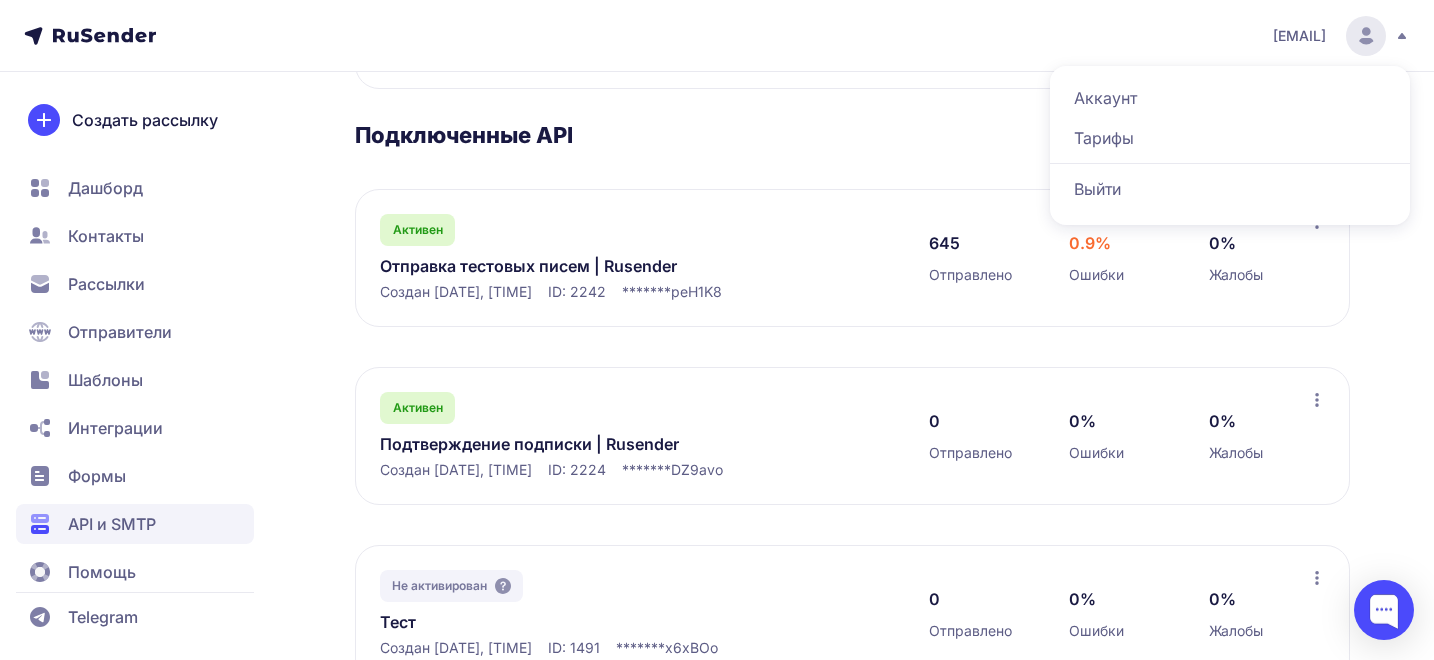click on "Выйти" 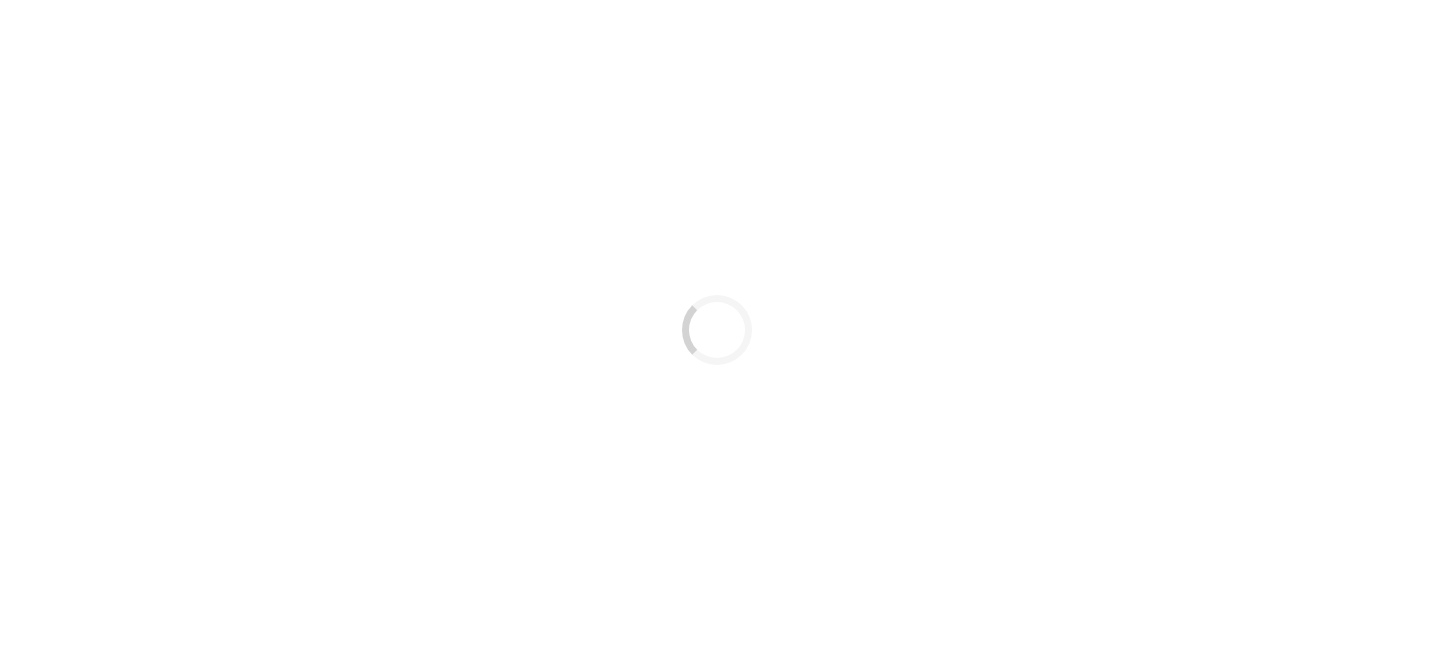 scroll, scrollTop: 0, scrollLeft: 0, axis: both 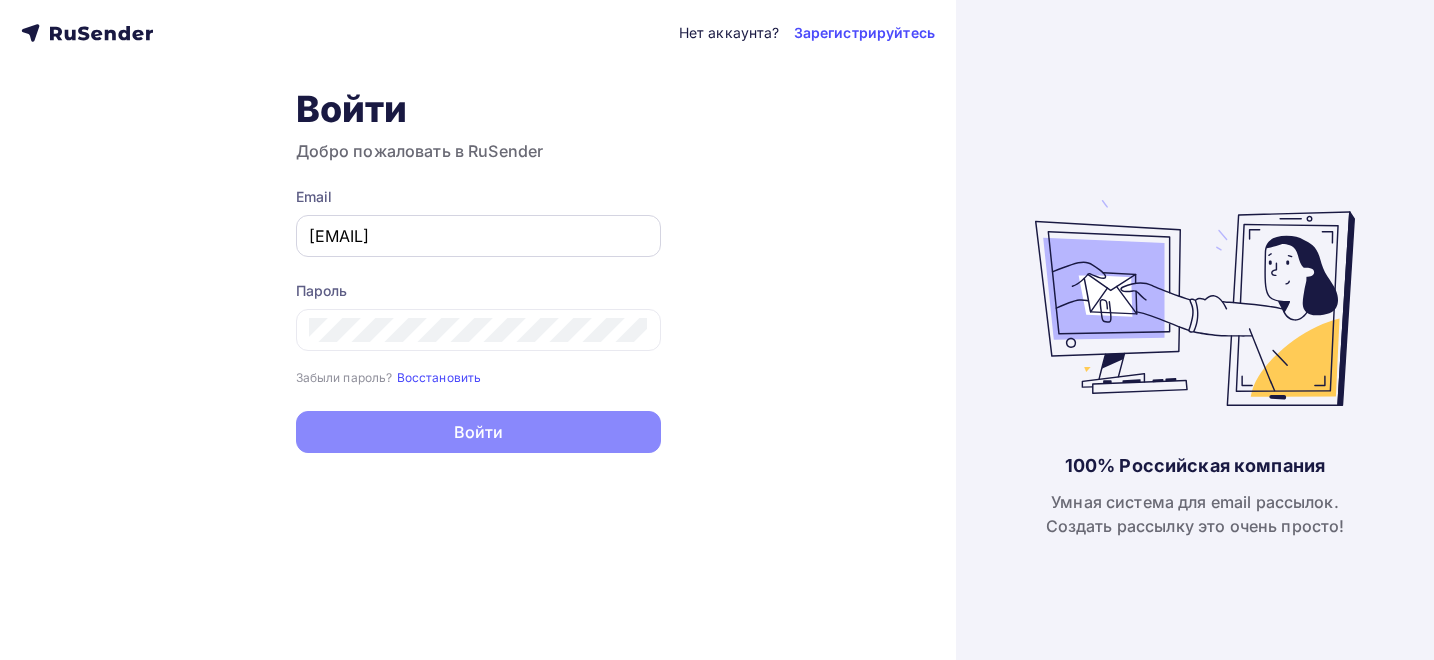 click on "[EMAIL]" at bounding box center [478, 236] 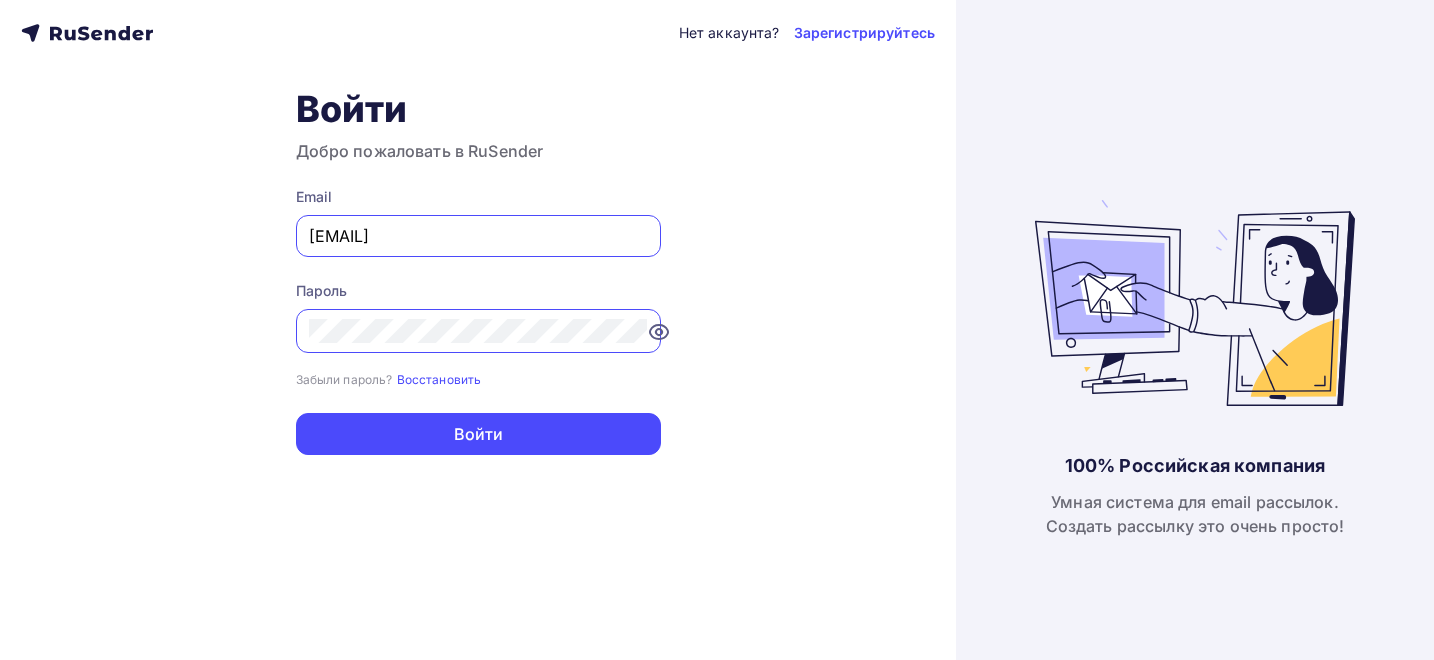 click on "[EMAIL]" at bounding box center [478, 236] 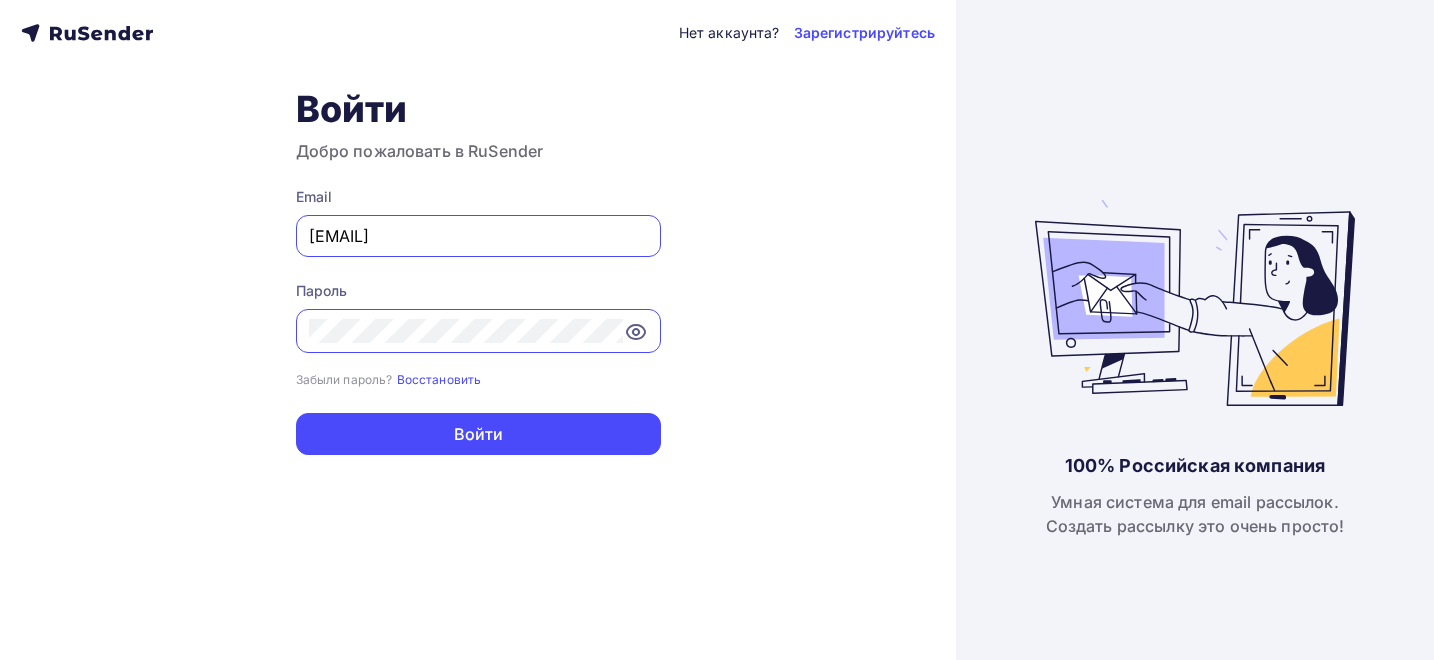 click on "[EMAIL]" at bounding box center [478, 236] 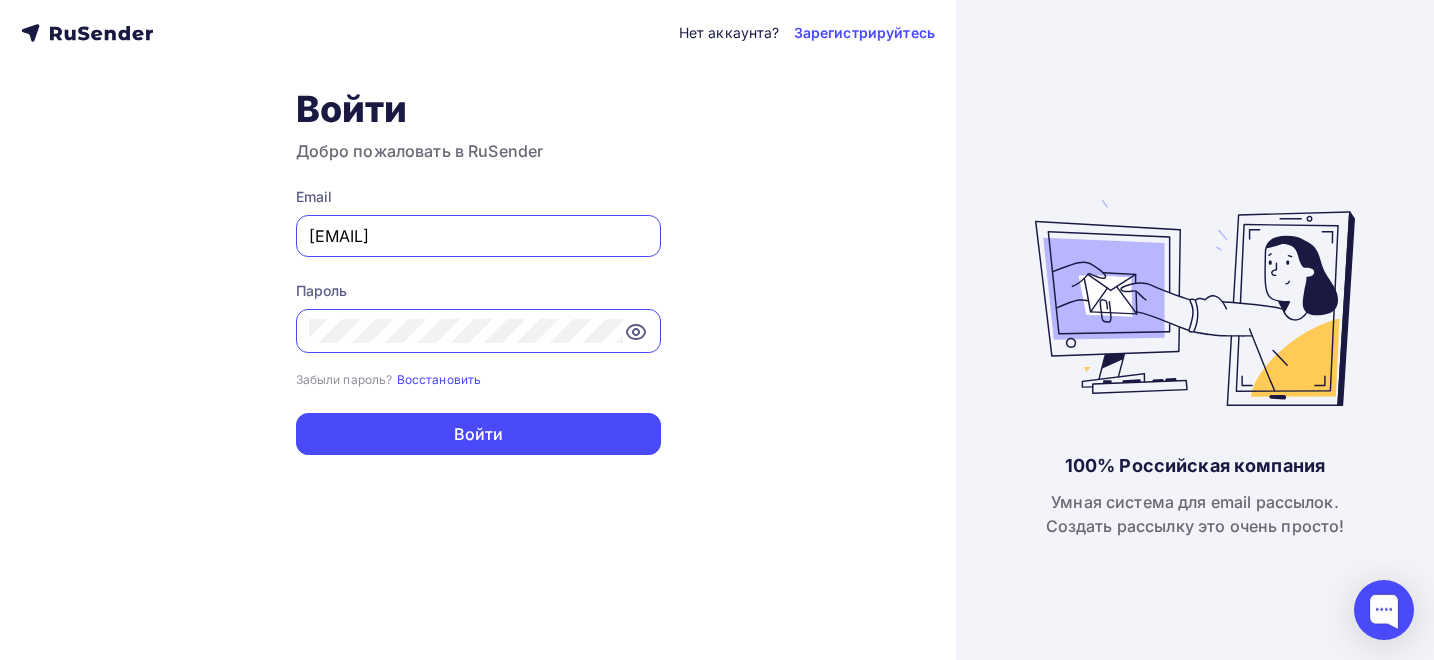 type on "[EMAIL]" 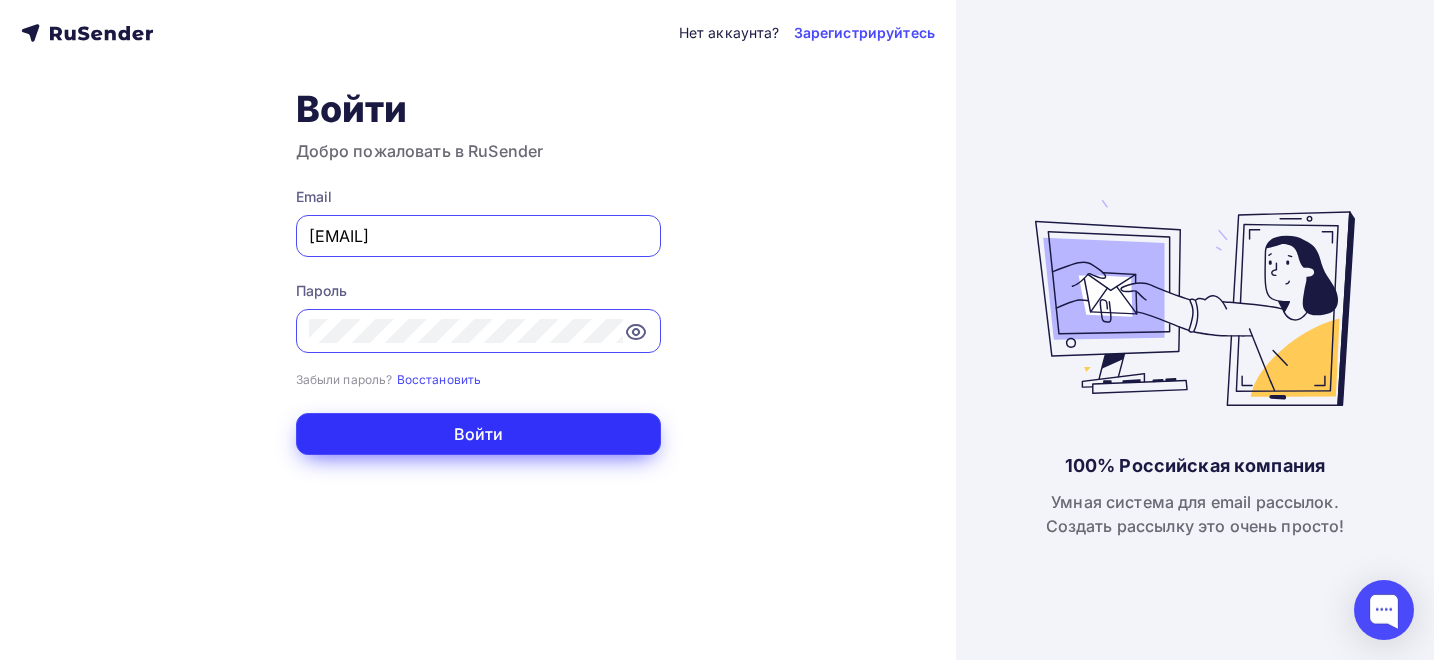 click on "Войти" at bounding box center (478, 434) 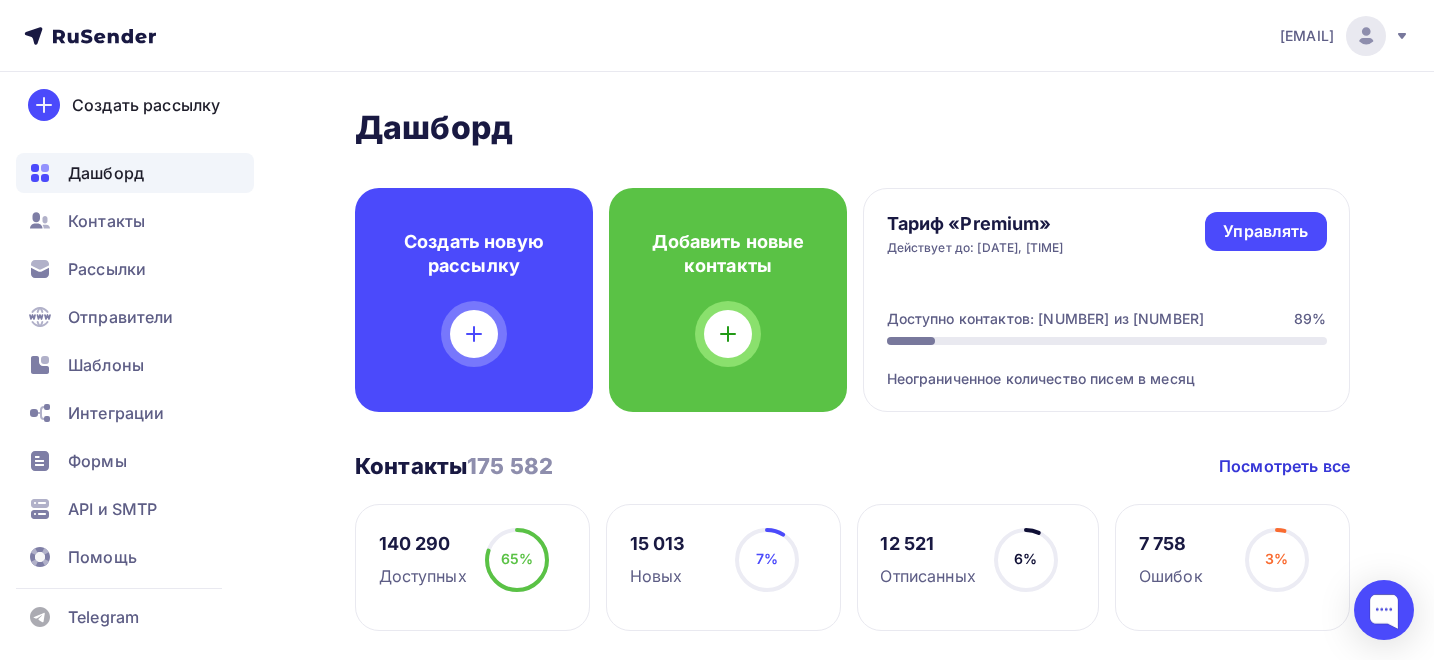 scroll, scrollTop: 0, scrollLeft: 0, axis: both 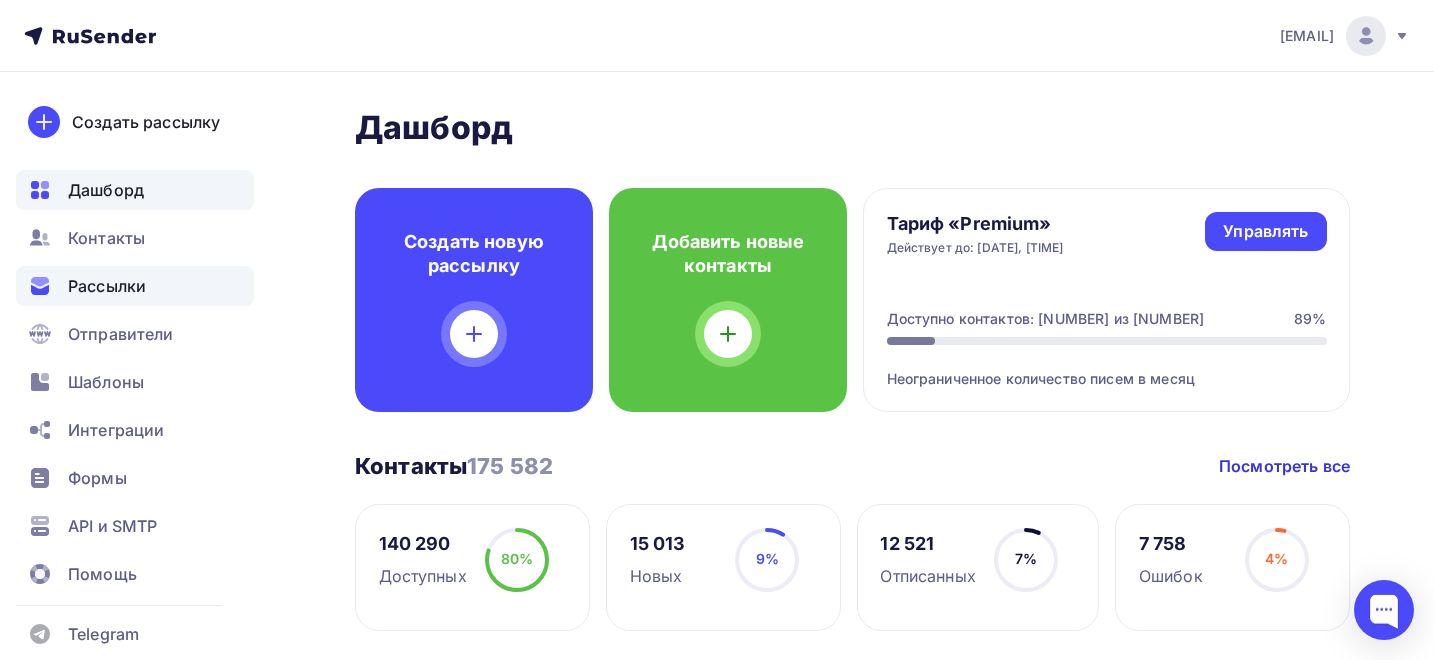 click on "Рассылки" at bounding box center [107, 286] 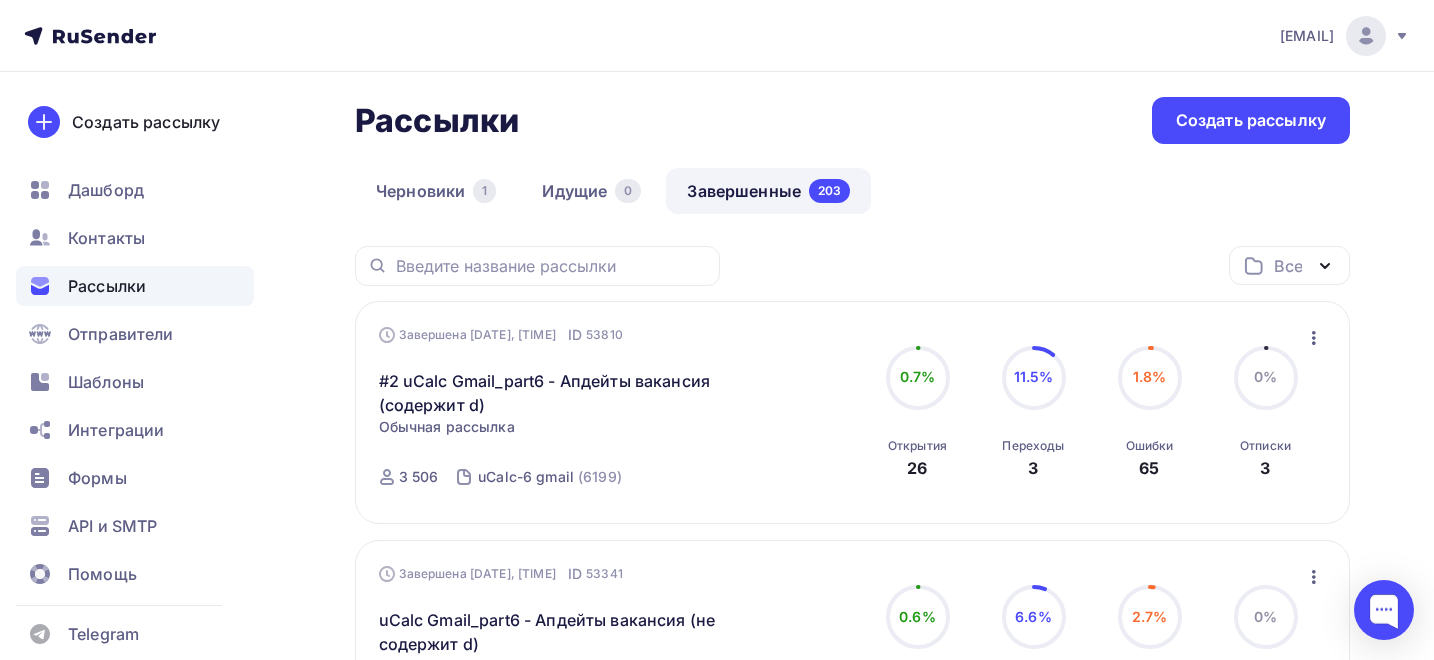 scroll, scrollTop: 0, scrollLeft: 0, axis: both 